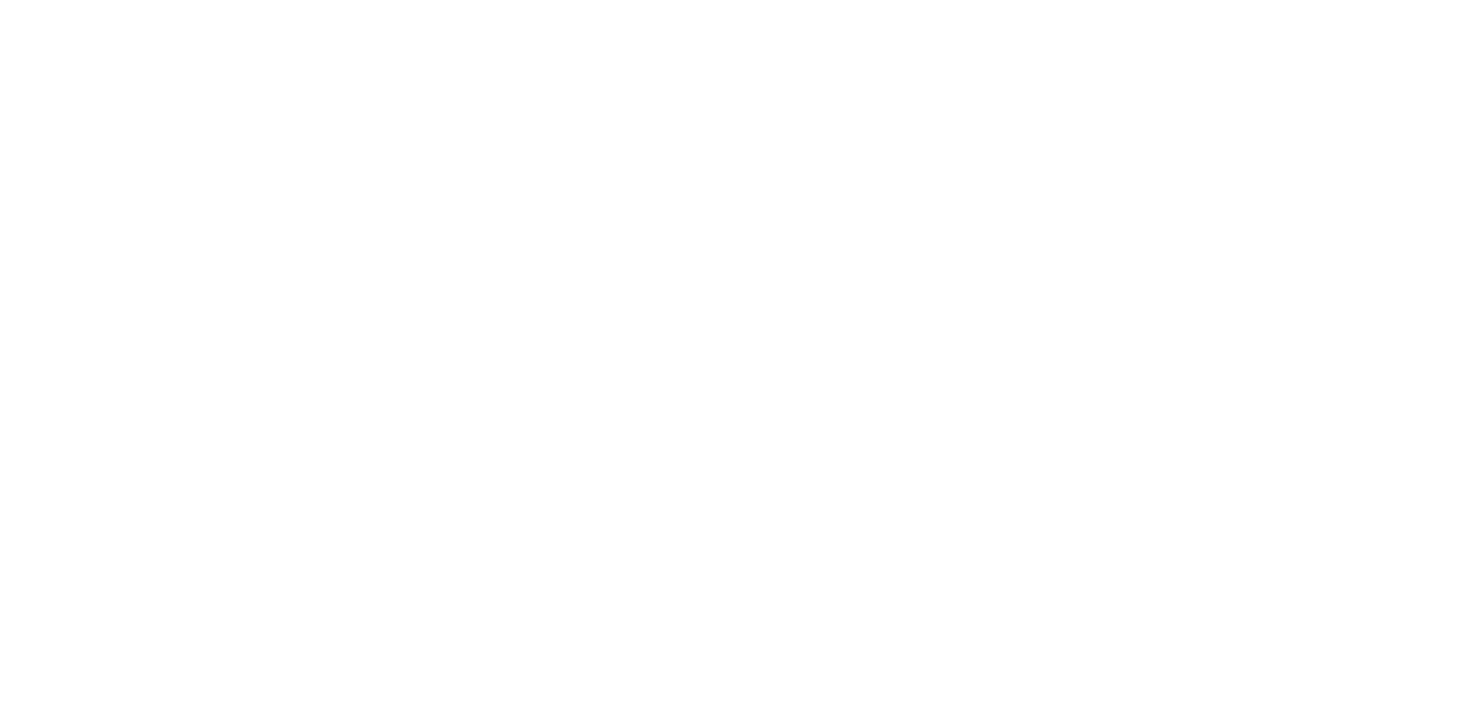 scroll, scrollTop: 0, scrollLeft: 0, axis: both 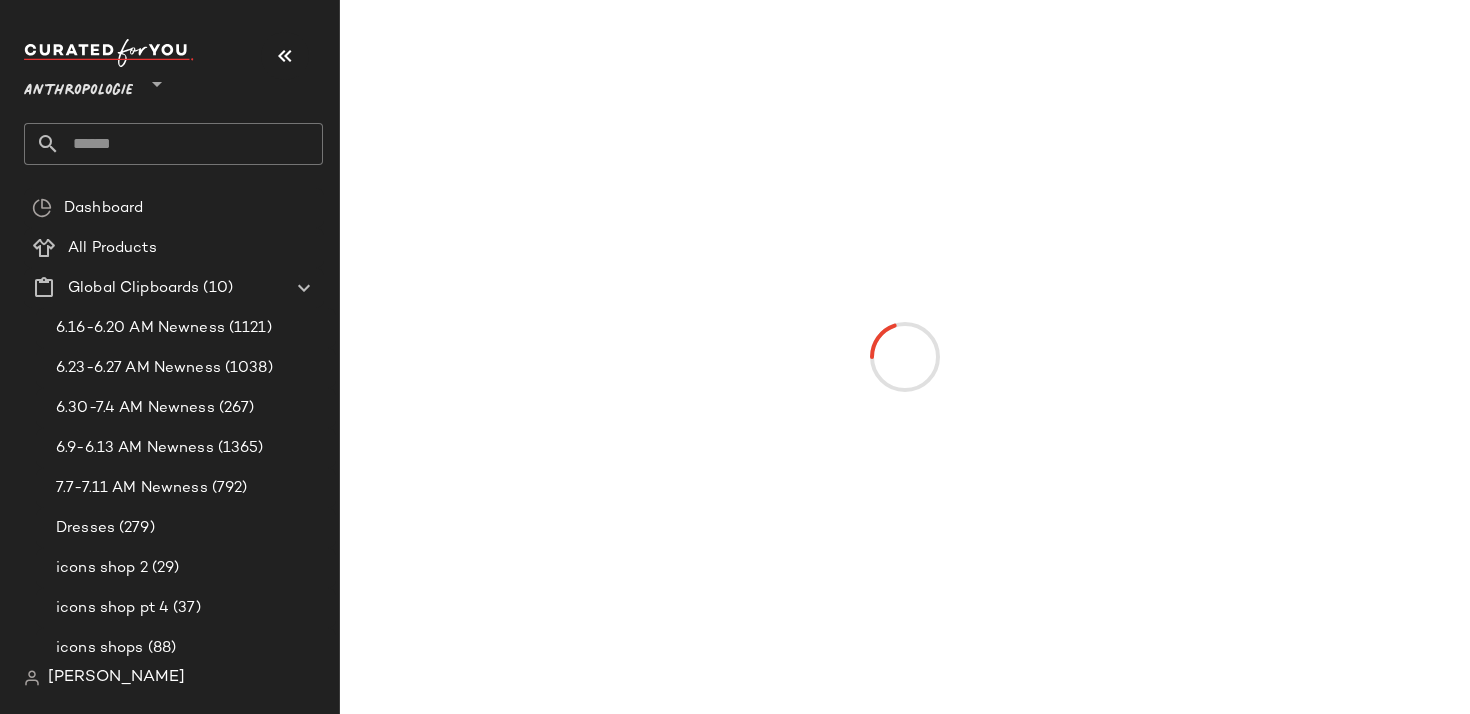 click on "Anthropologie **" 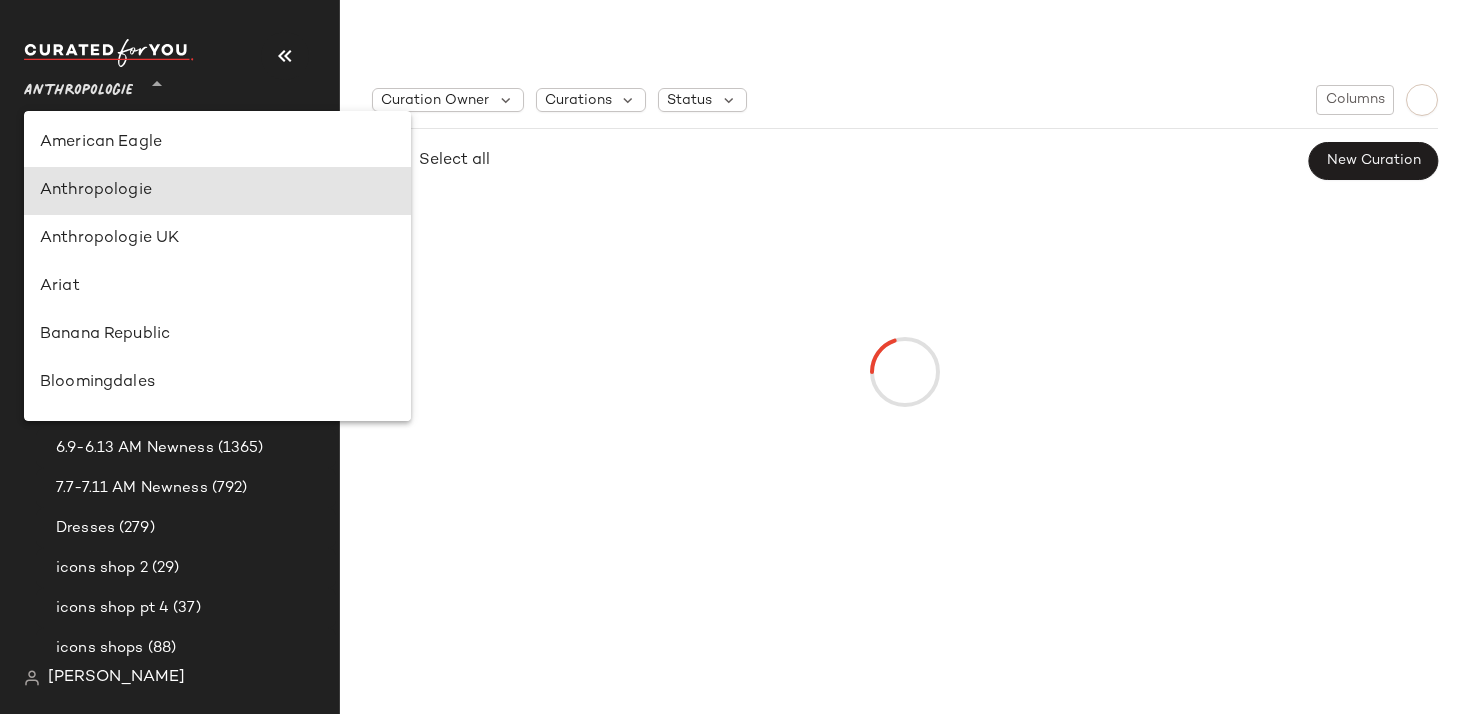 scroll, scrollTop: 48, scrollLeft: 0, axis: vertical 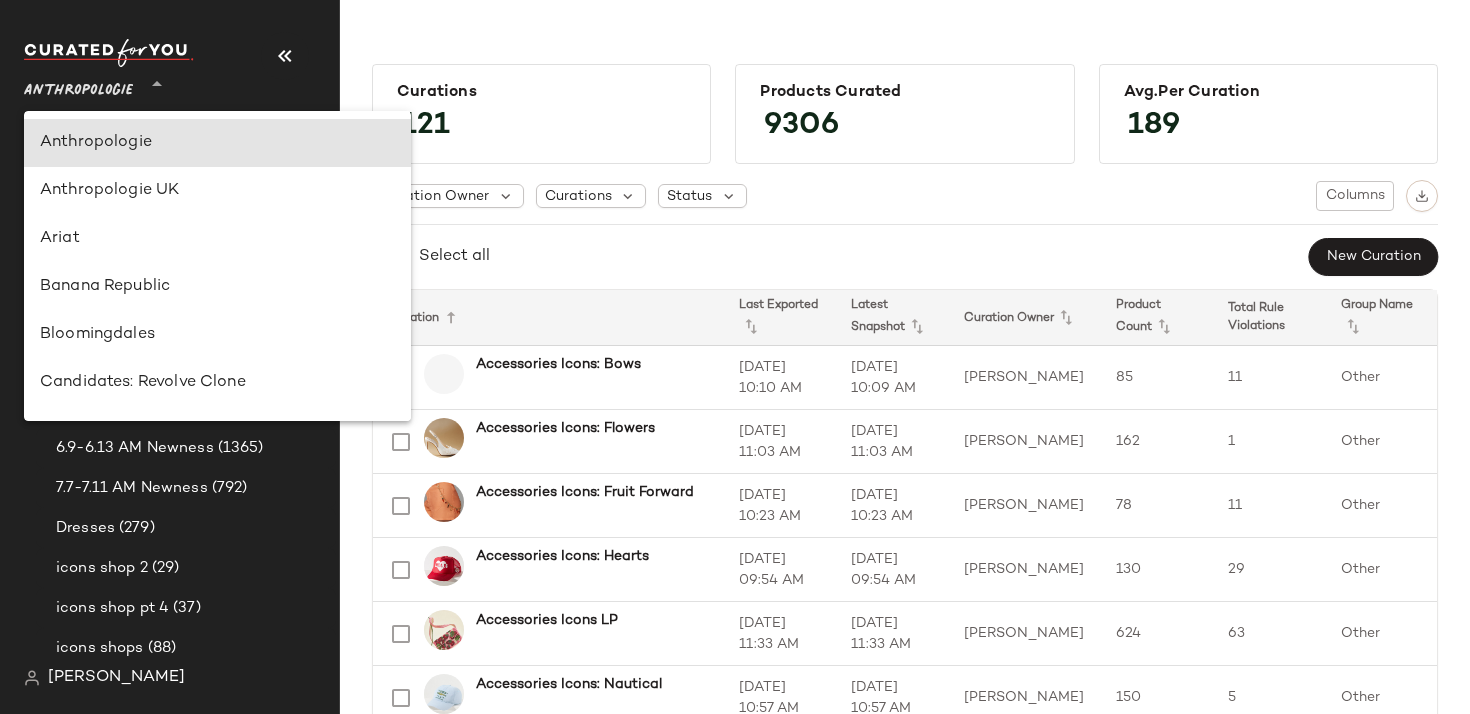 click 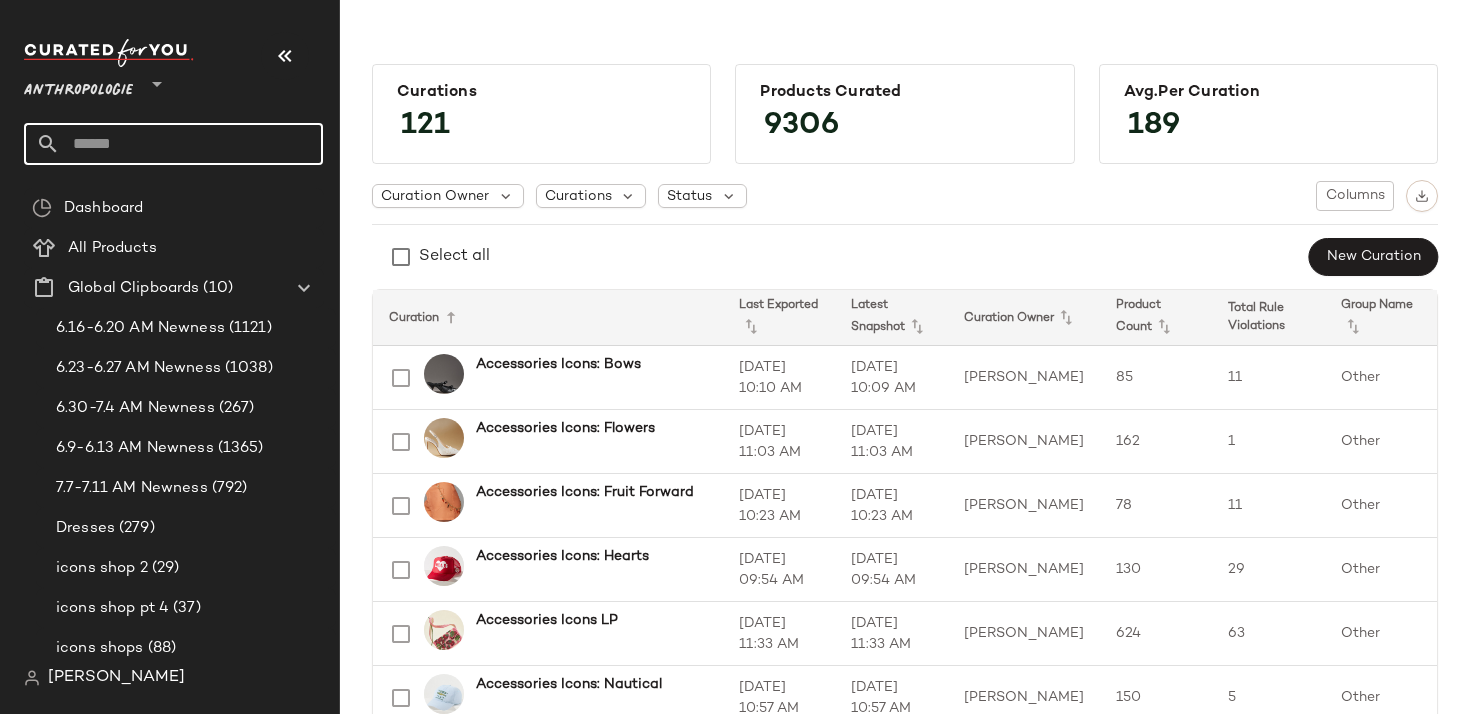 click on "Anthropologie" at bounding box center [78, 86] 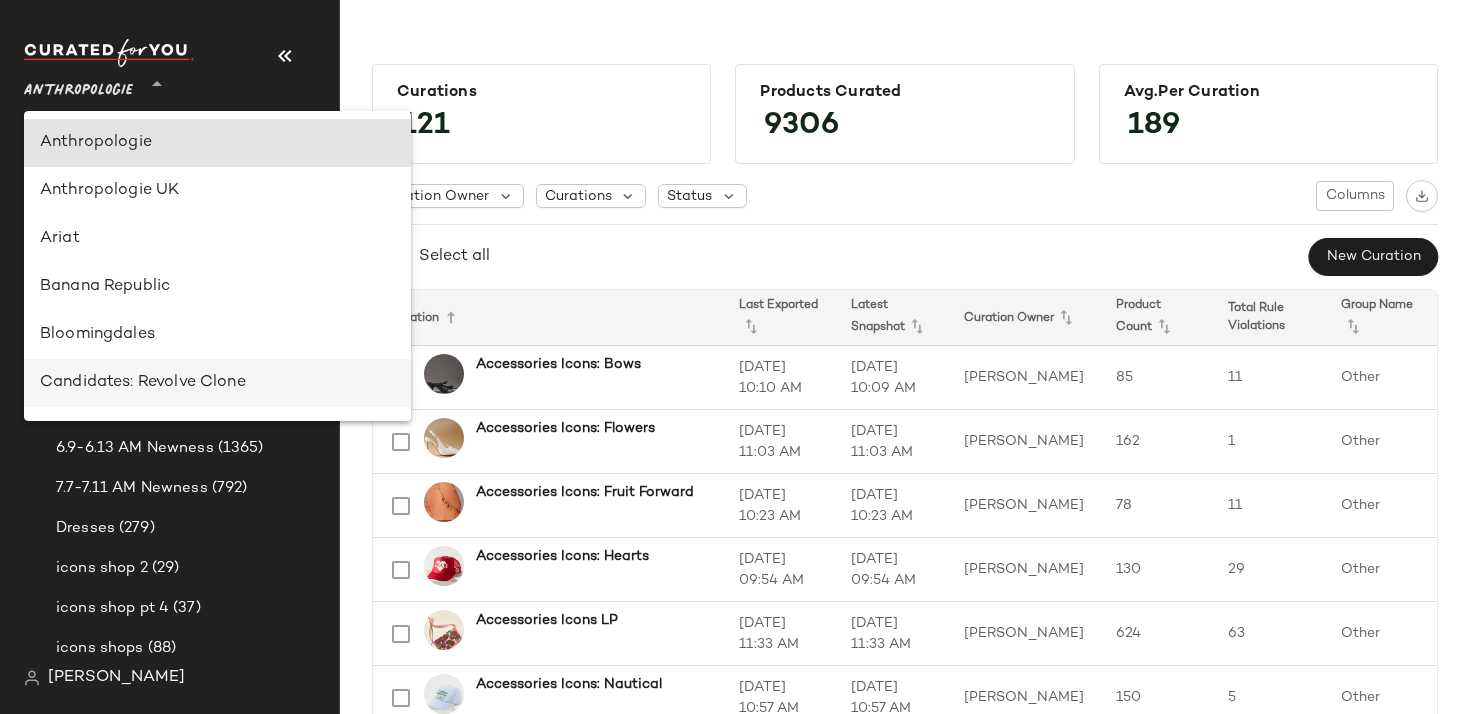 scroll, scrollTop: 1338, scrollLeft: 0, axis: vertical 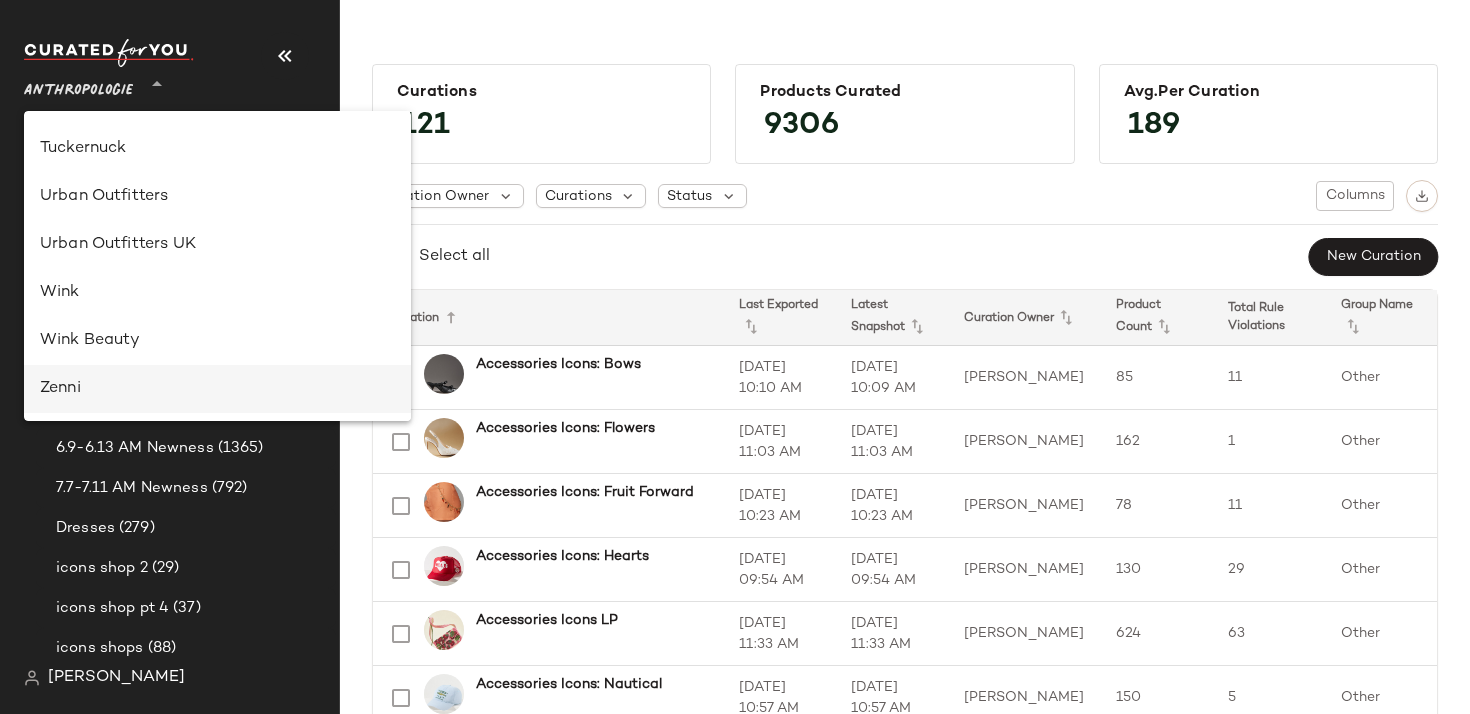click on "Zenni" at bounding box center [217, 389] 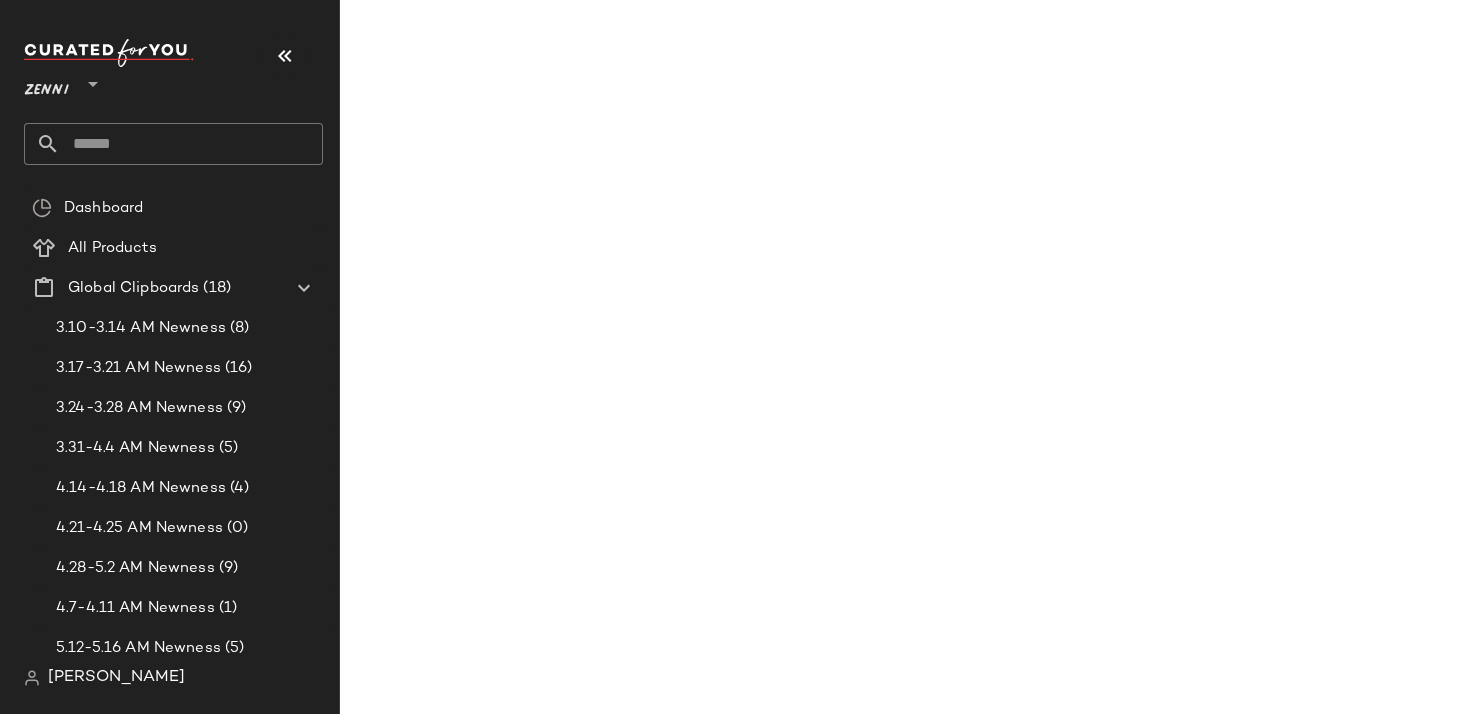 click 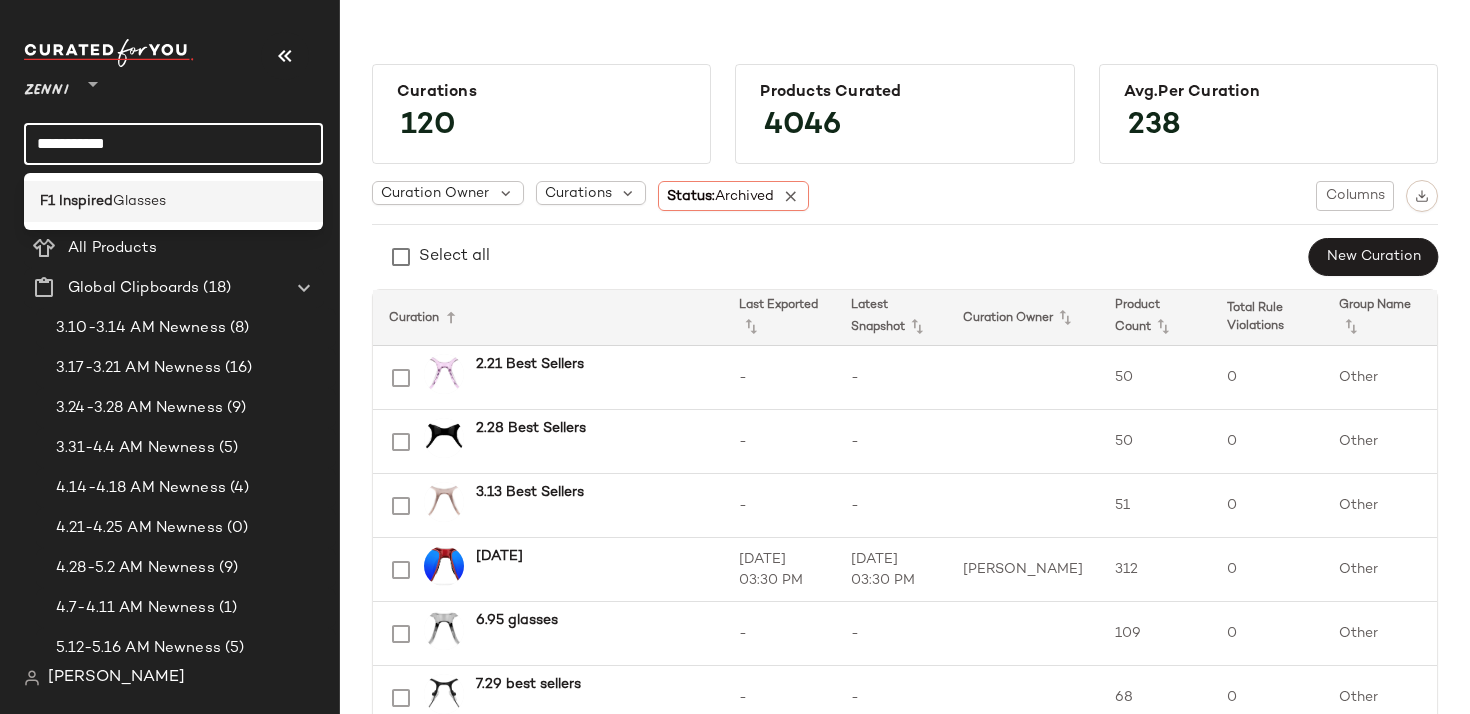 type on "**********" 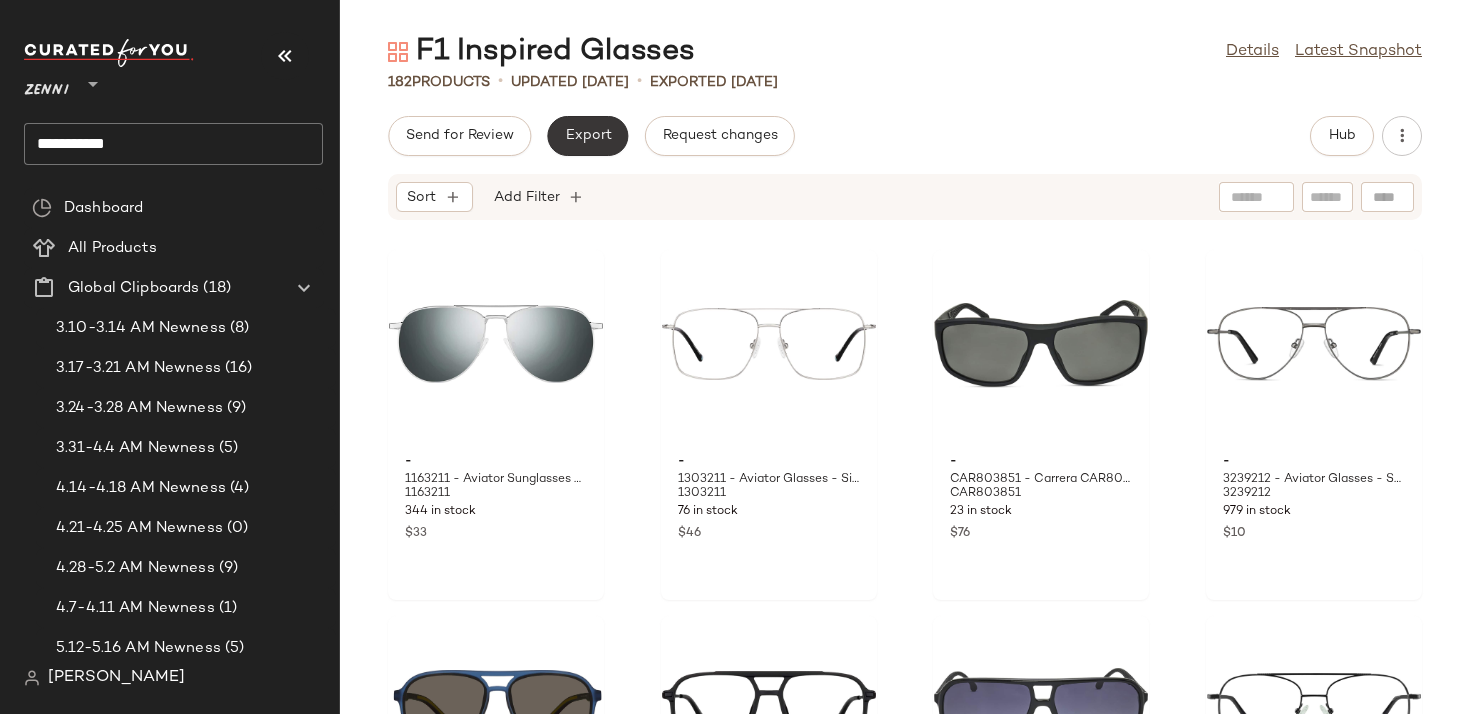 click on "Export" 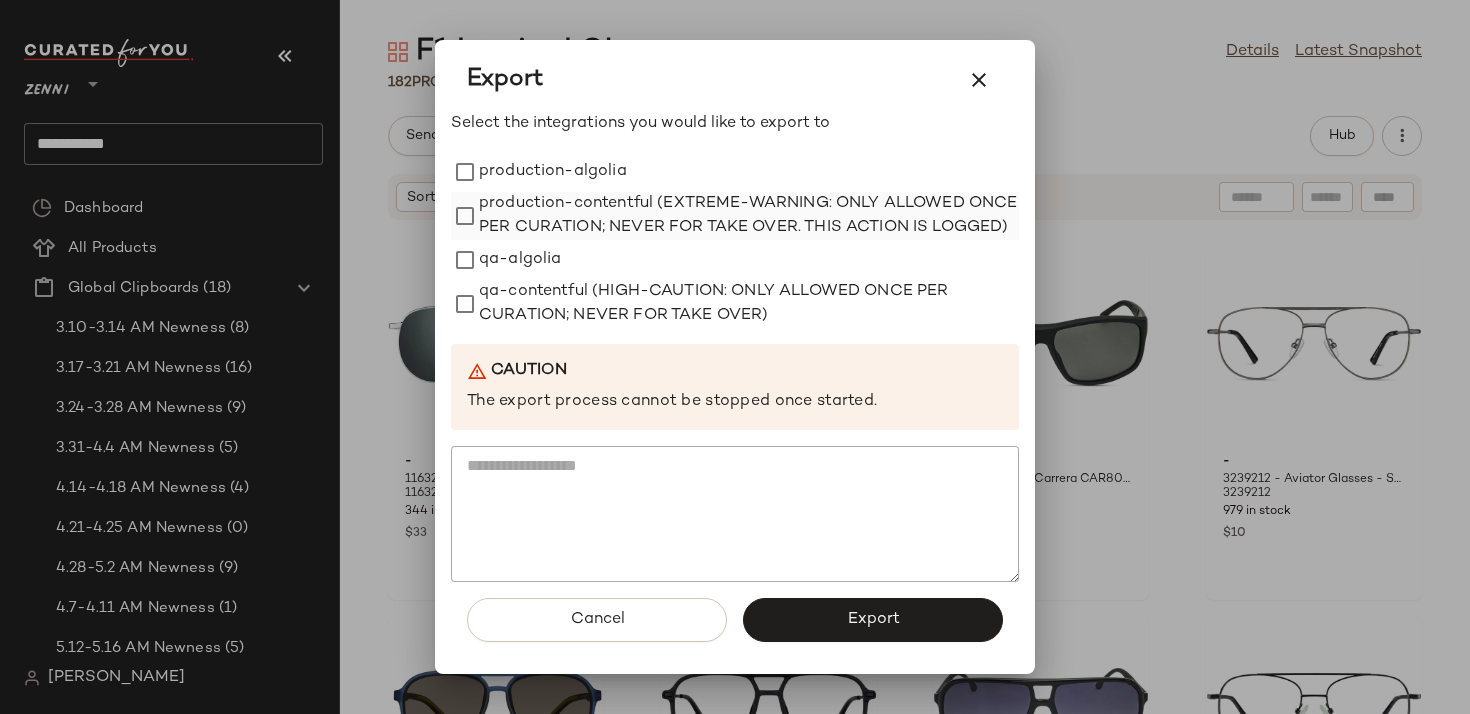 click on "production-contentful (EXTREME-WARNING: ONLY ALLOWED ONCE PER CURATION; NEVER FOR TAKE OVER. THIS ACTION IS LOGGED)" at bounding box center [749, 216] 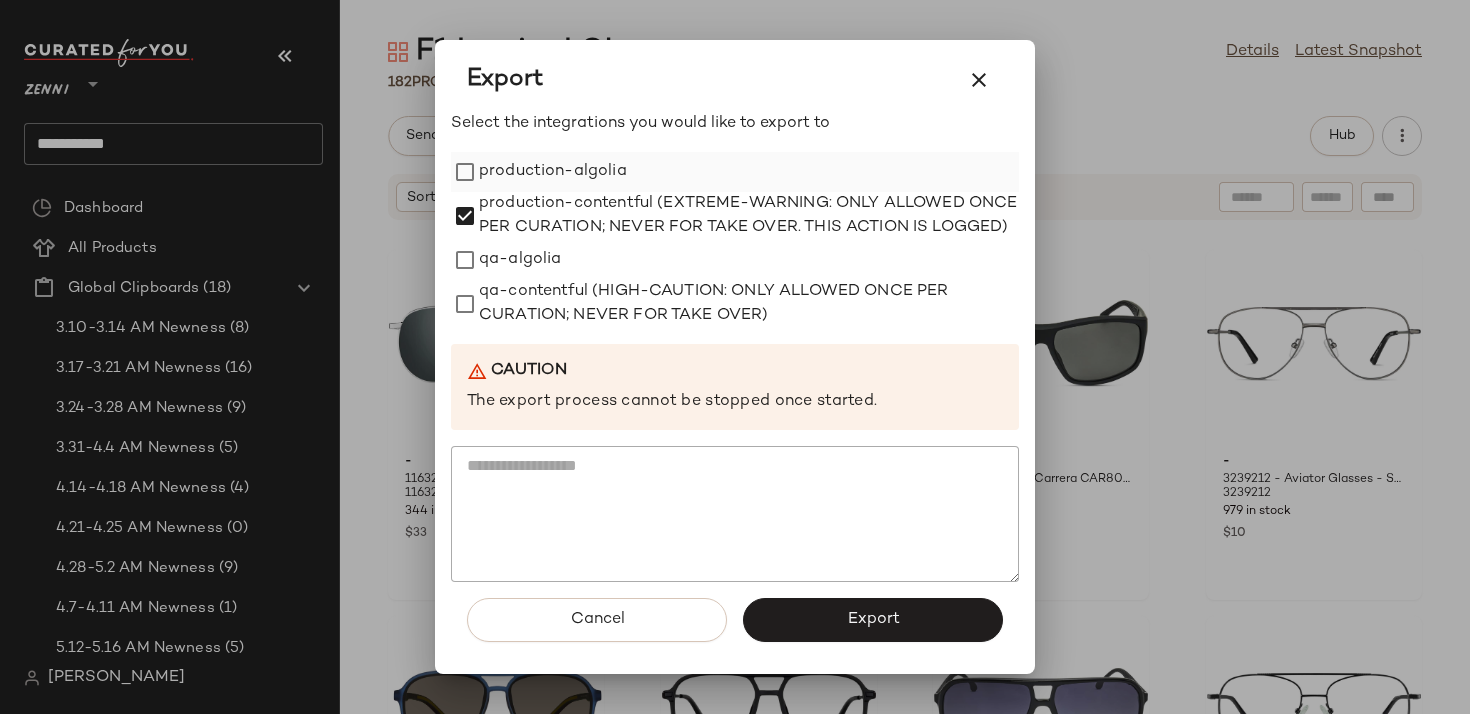 click on "production-algolia" at bounding box center (553, 172) 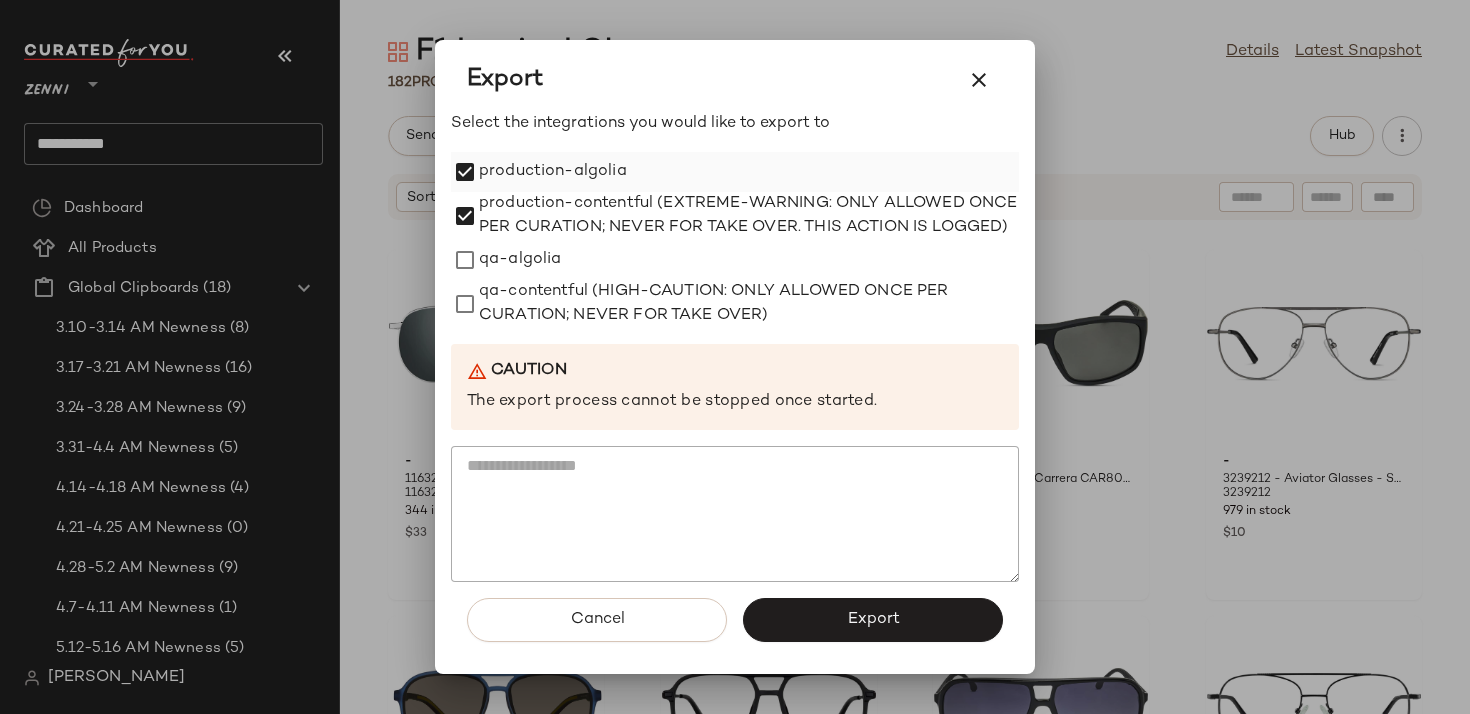 click on "production-algolia" at bounding box center (553, 172) 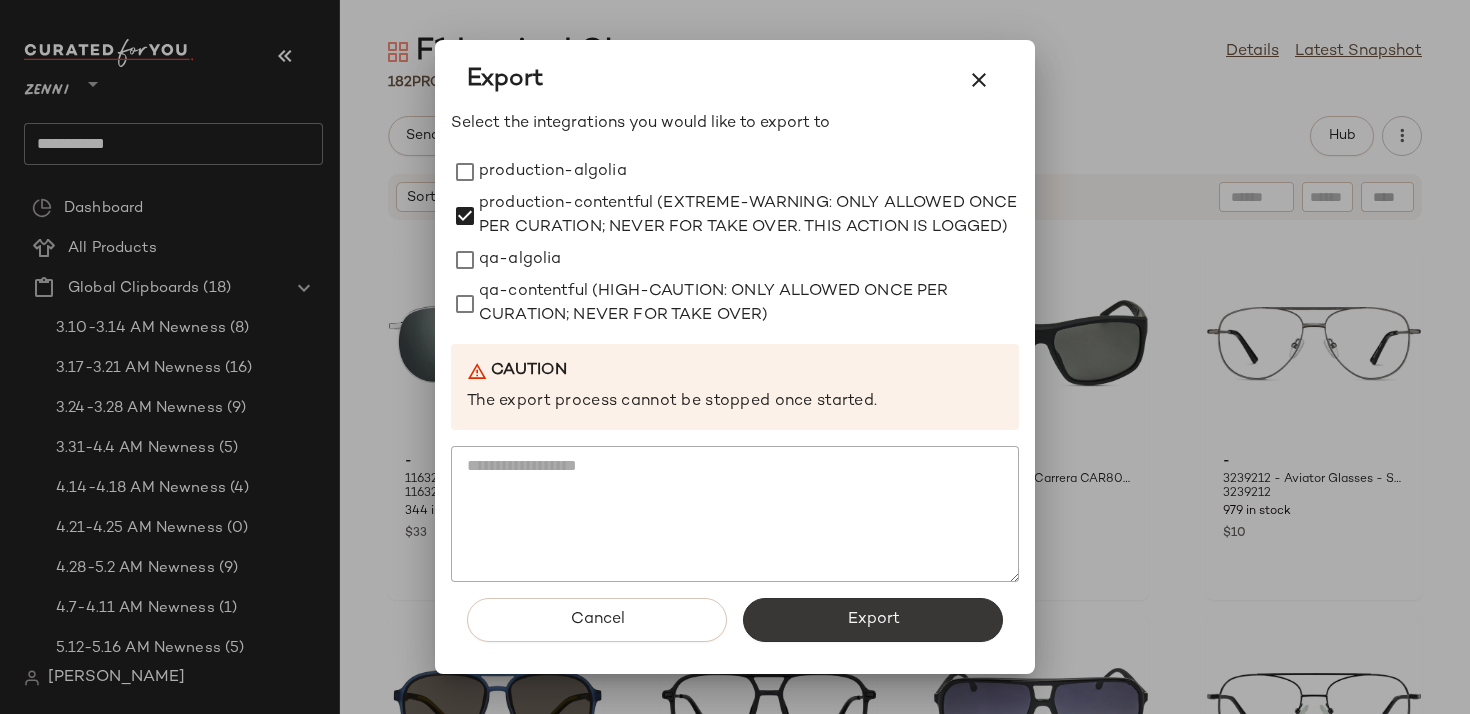 click on "Export" 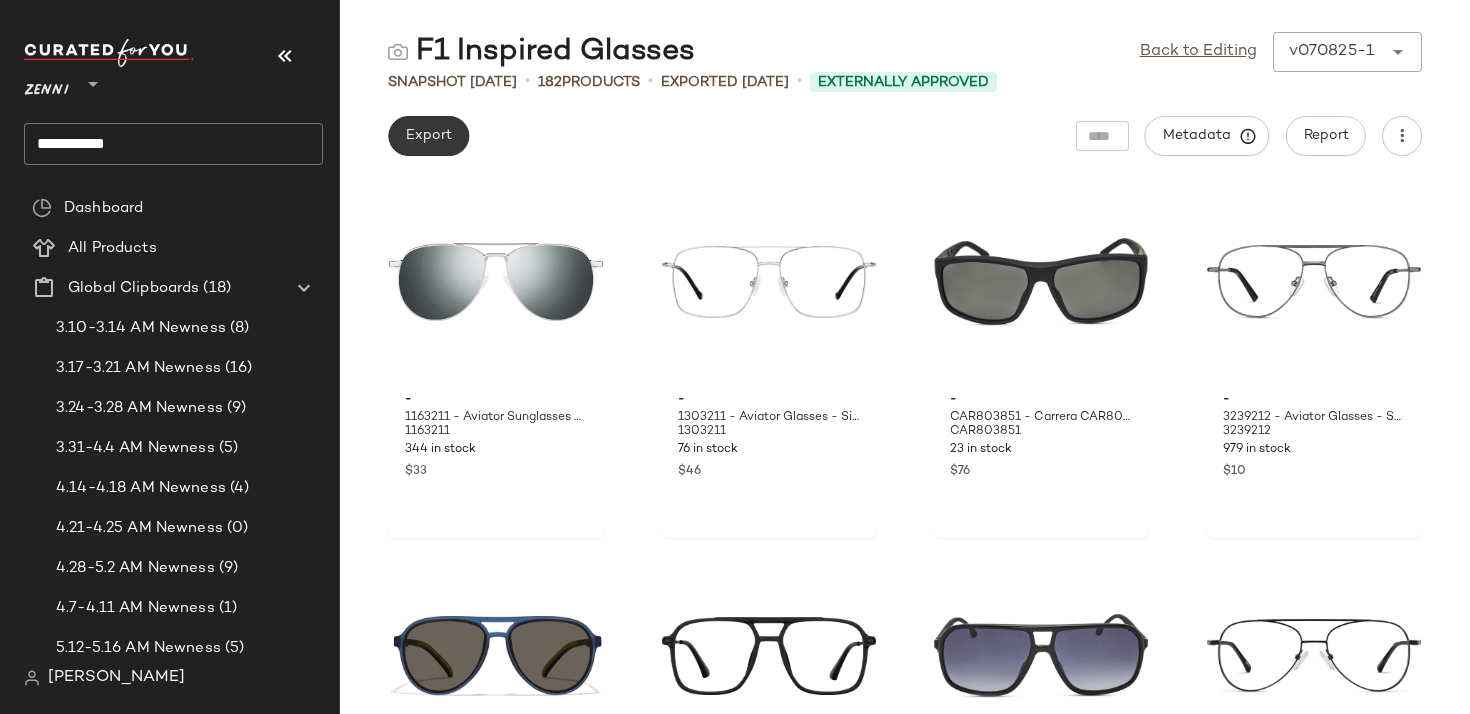 click on "Export" 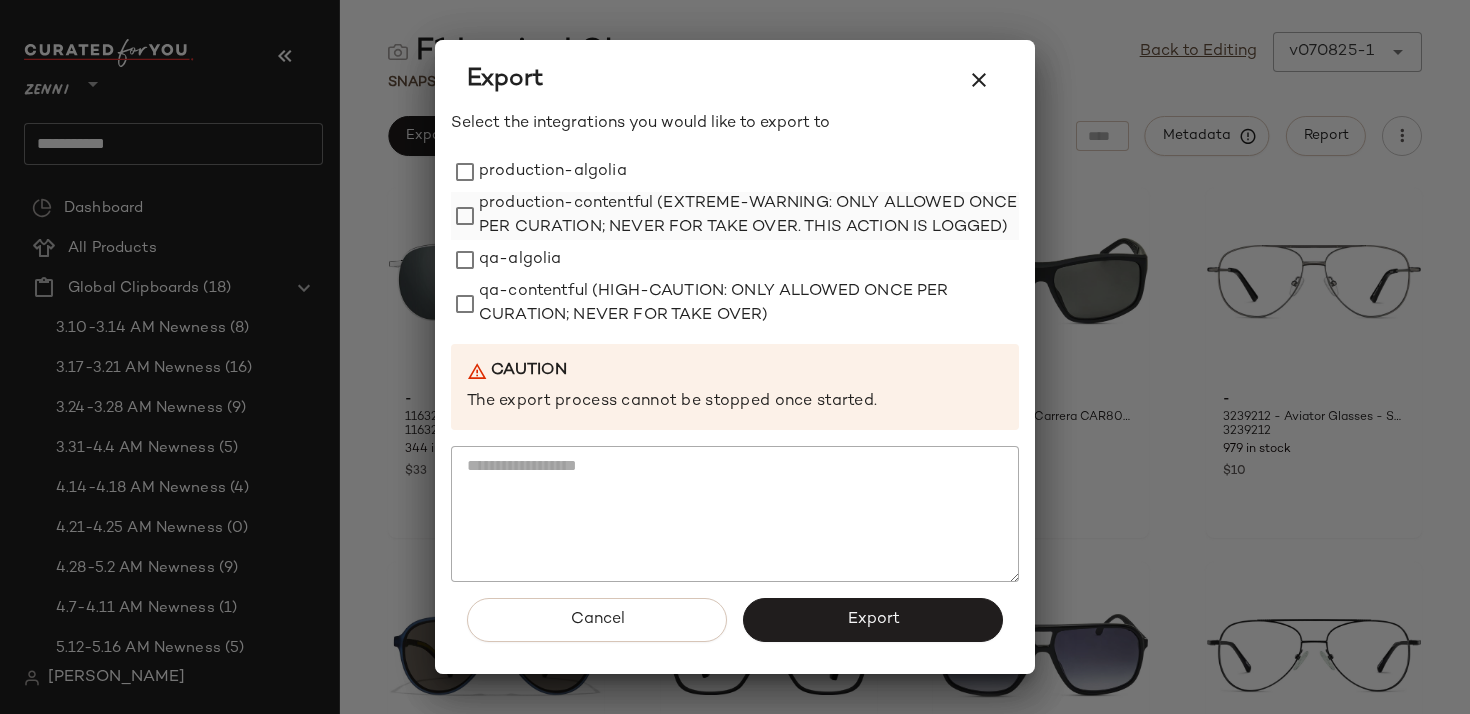 click on "production-contentful (EXTREME-WARNING: ONLY ALLOWED ONCE PER CURATION; NEVER FOR TAKE OVER. THIS ACTION IS LOGGED)" at bounding box center [749, 216] 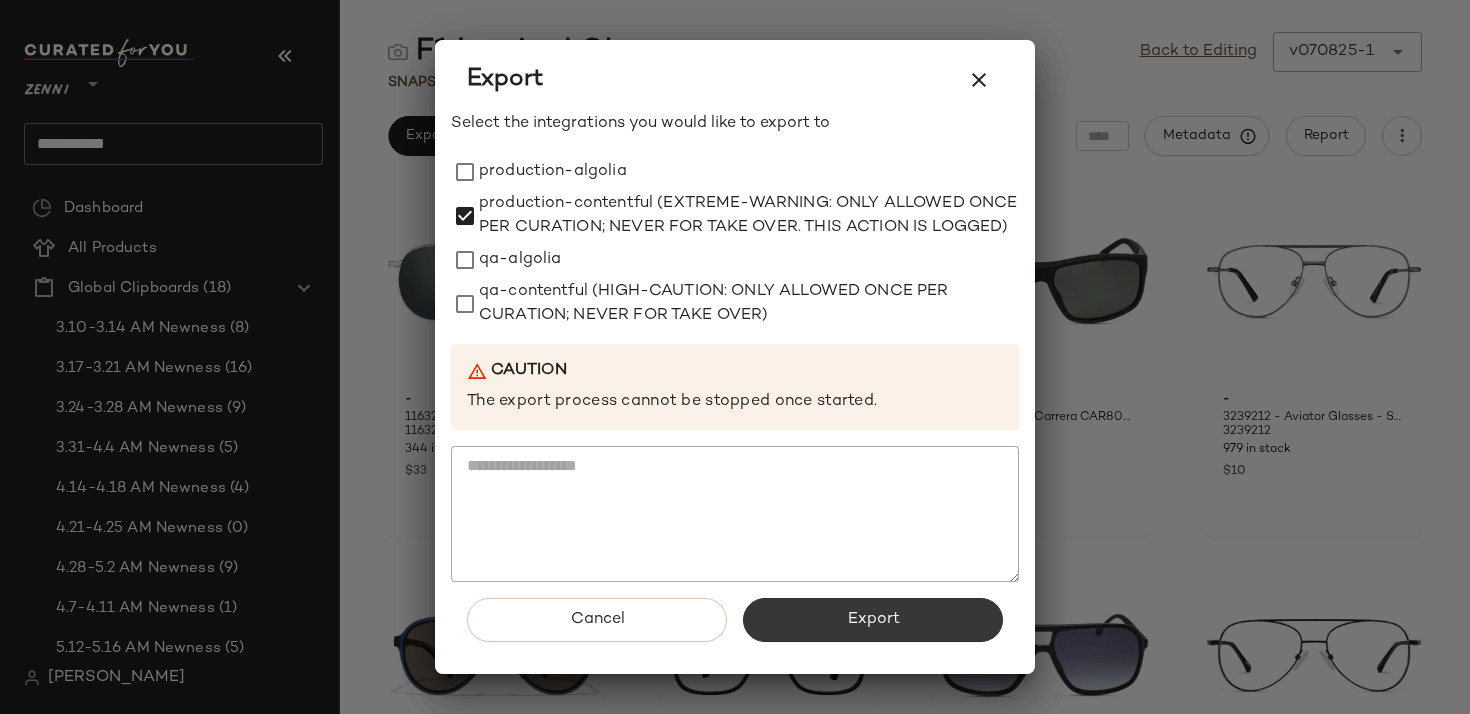 click on "Export" at bounding box center (873, 620) 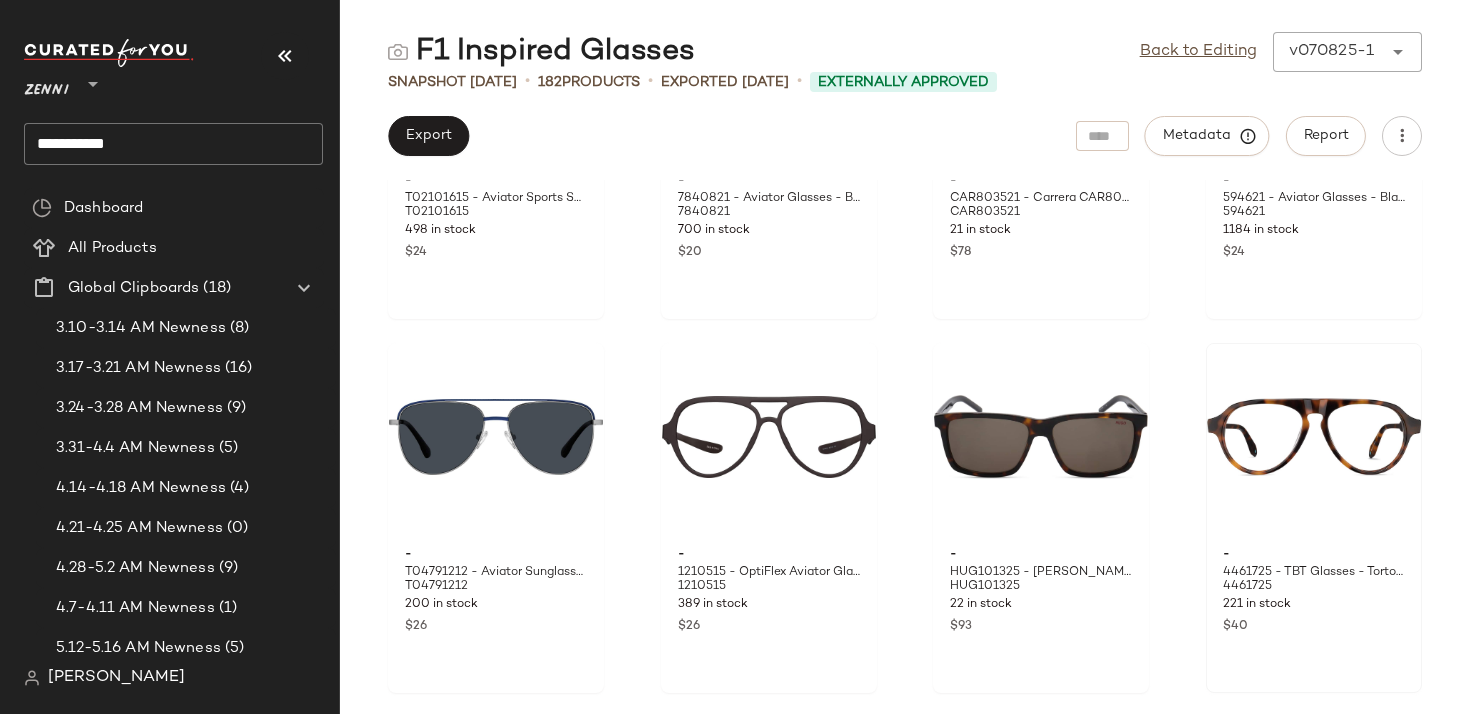 scroll, scrollTop: 625, scrollLeft: 0, axis: vertical 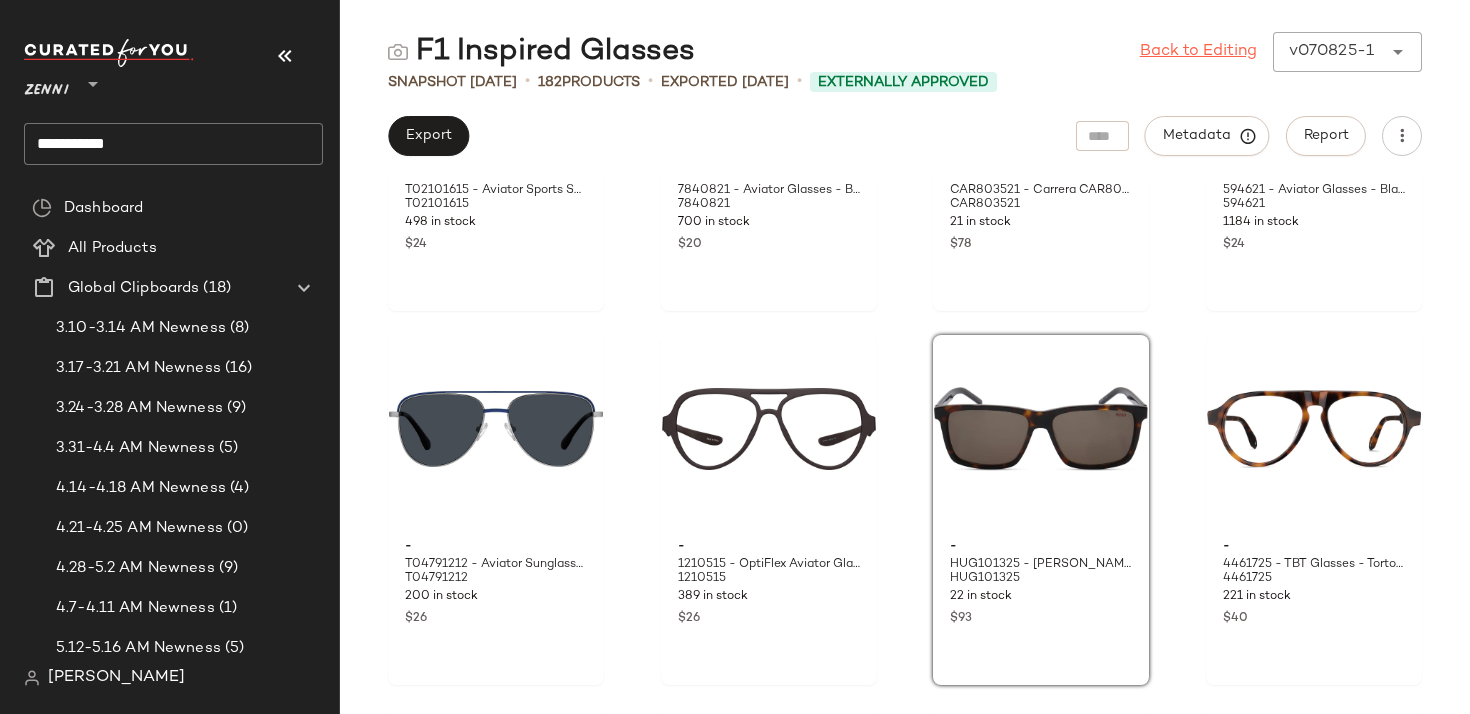click on "Back to Editing" at bounding box center [1198, 52] 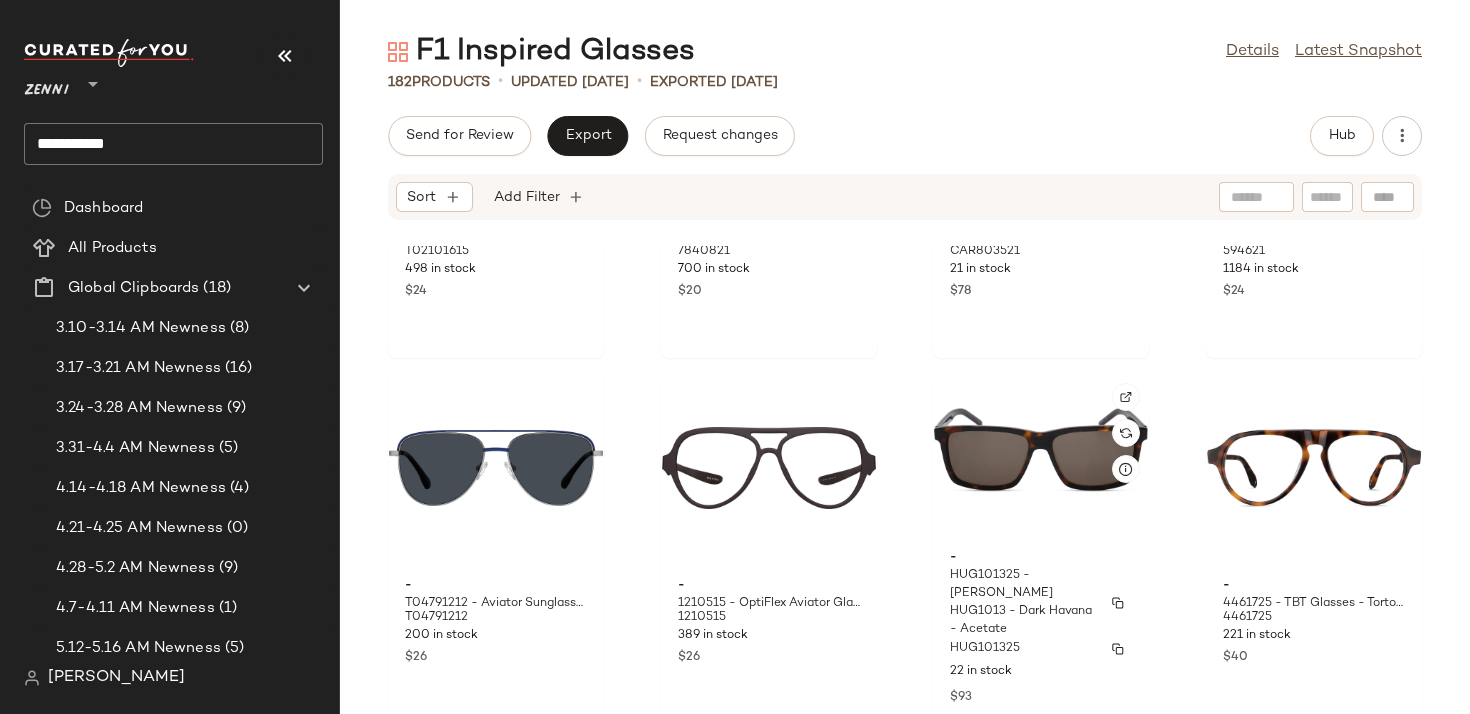 scroll, scrollTop: 701, scrollLeft: 0, axis: vertical 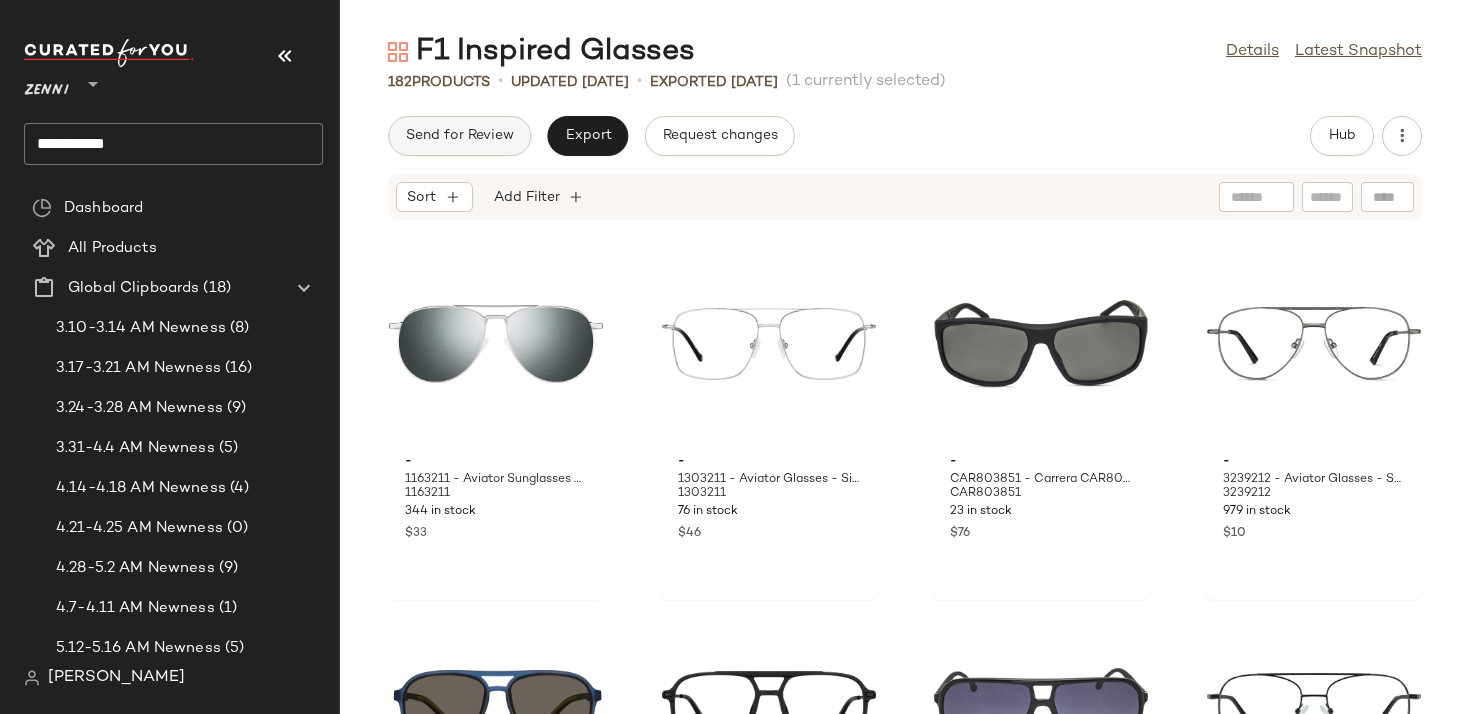 click on "Send for Review" at bounding box center (459, 136) 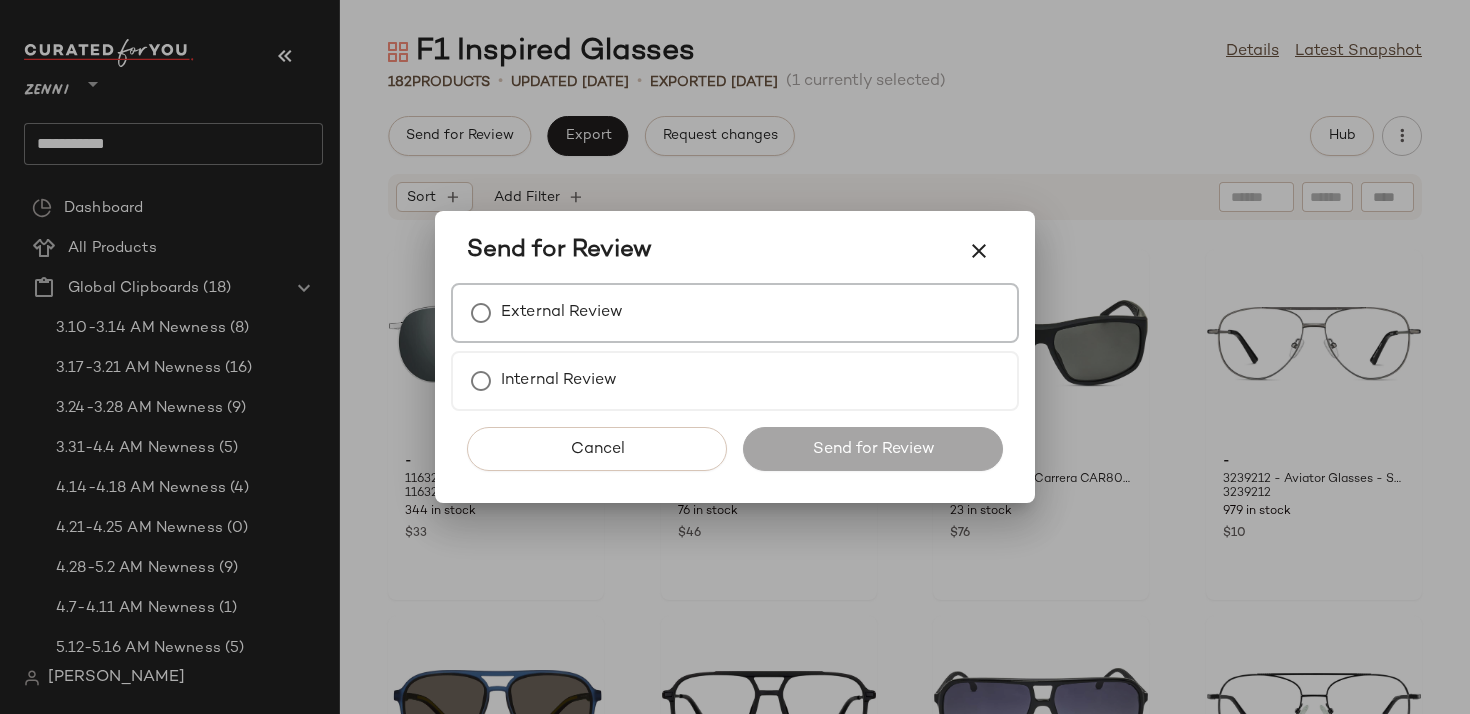 click on "External Review" at bounding box center [562, 313] 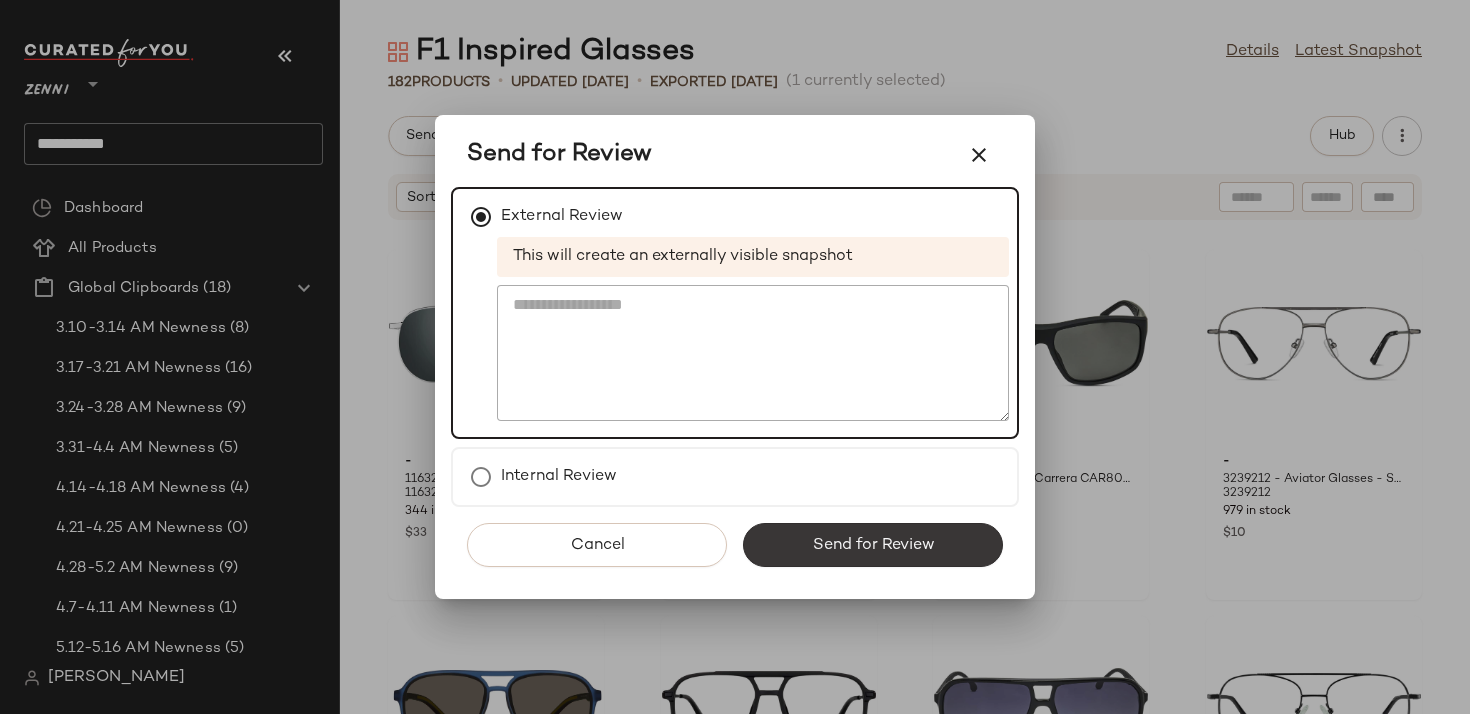 click on "Send for Review" at bounding box center (873, 545) 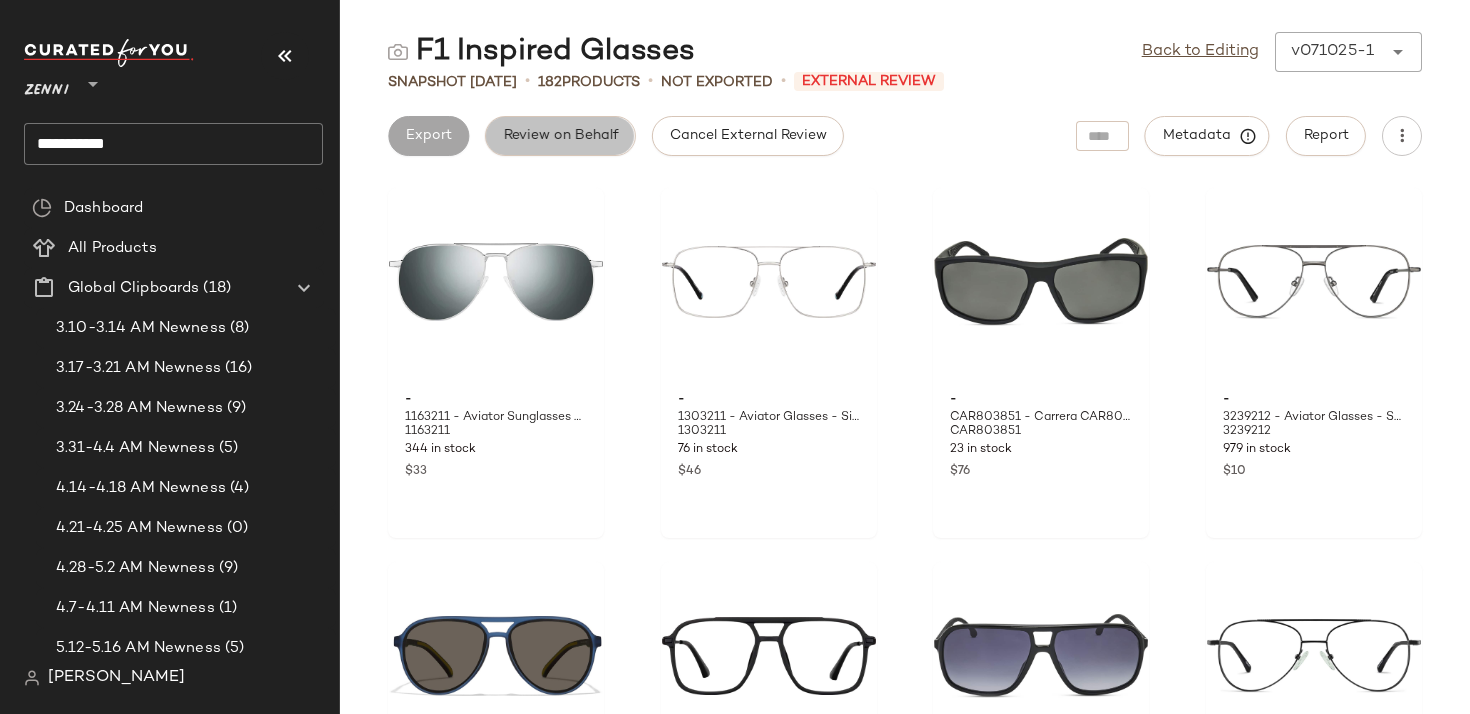 click on "Review on Behalf" 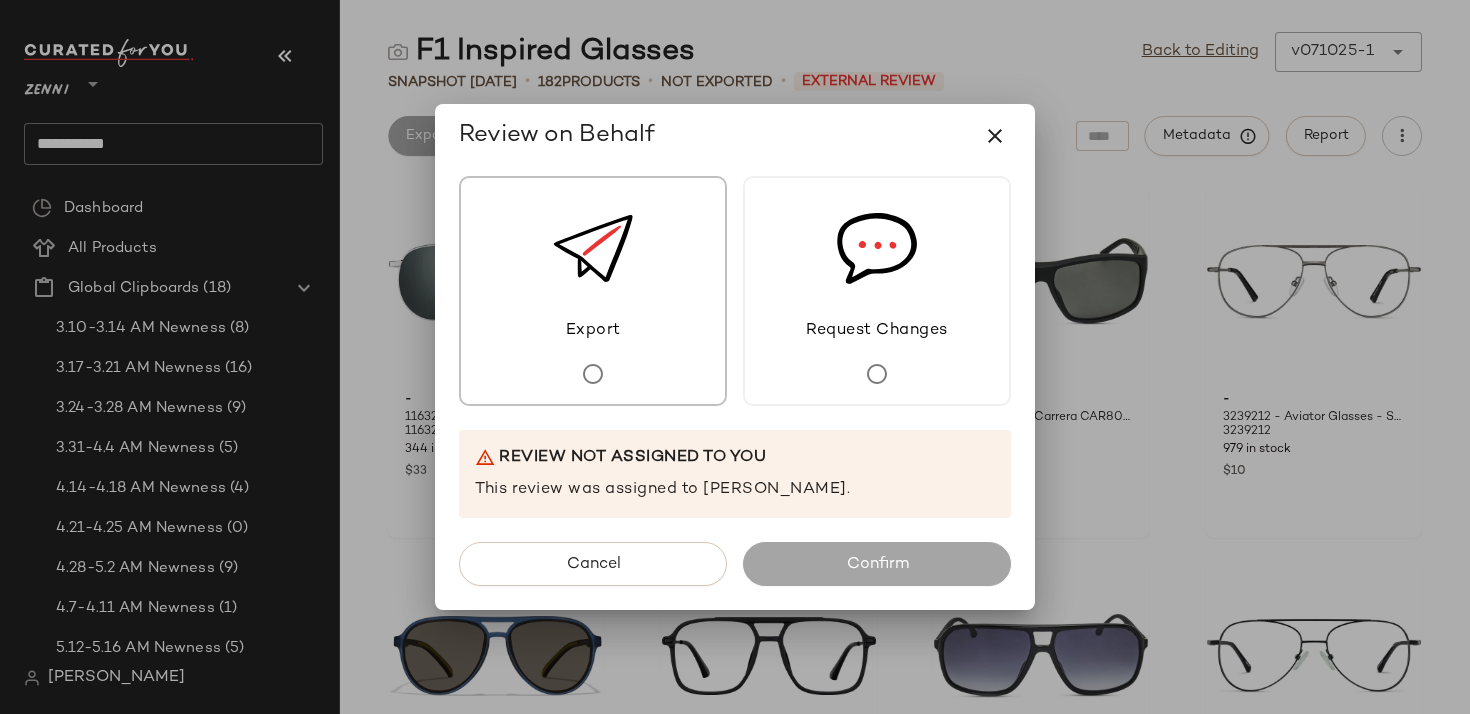 click on "Export" at bounding box center (593, 291) 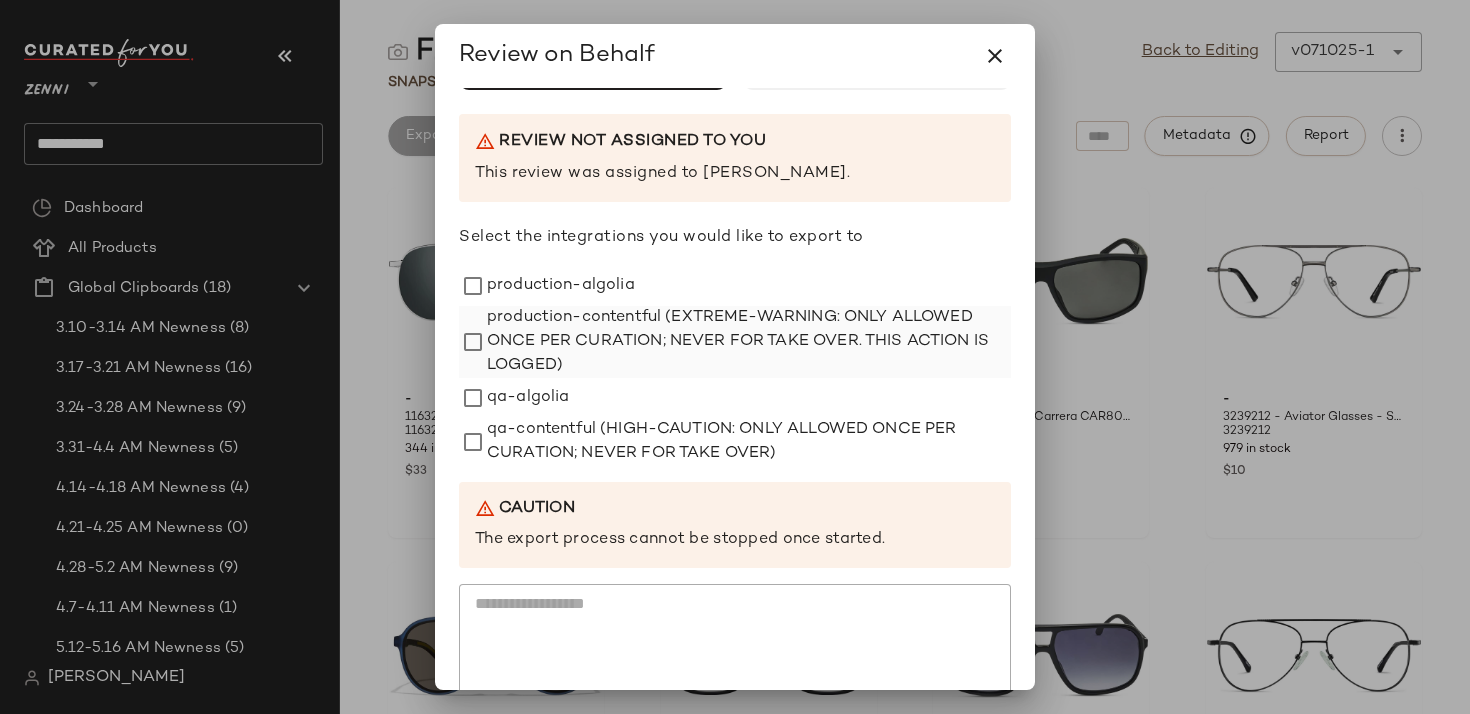 click on "production-contentful (EXTREME-WARNING: ONLY ALLOWED ONCE PER CURATION; NEVER FOR TAKE OVER. THIS ACTION IS LOGGED)" at bounding box center [749, 342] 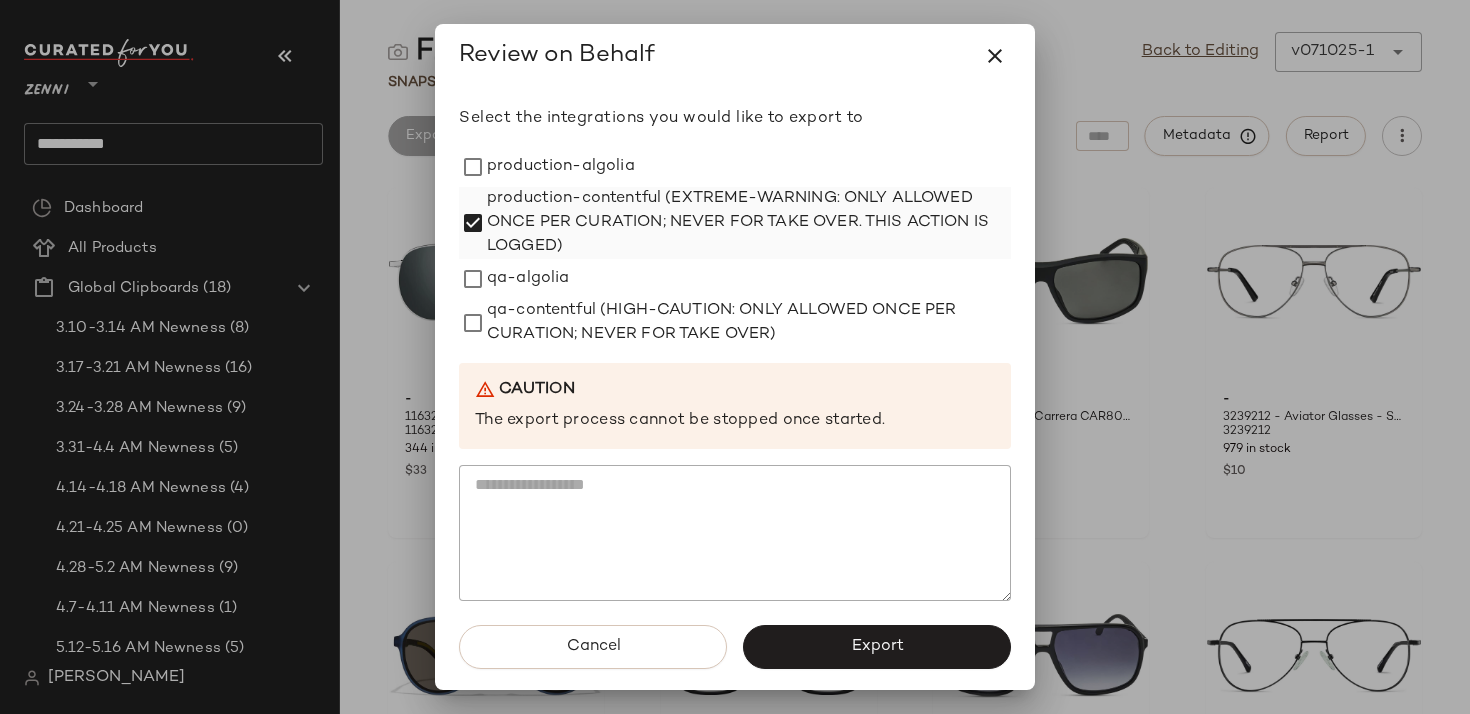 scroll, scrollTop: 357, scrollLeft: 0, axis: vertical 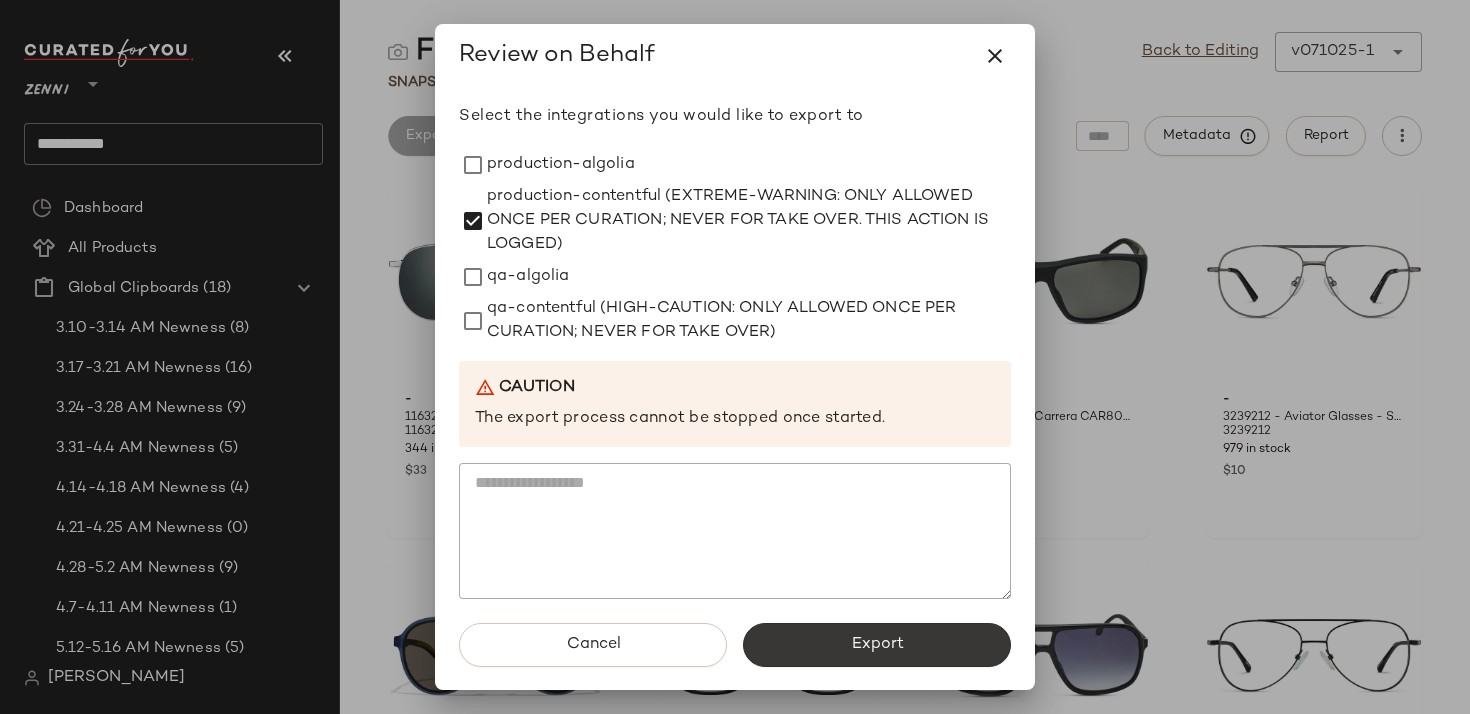 click on "Export" 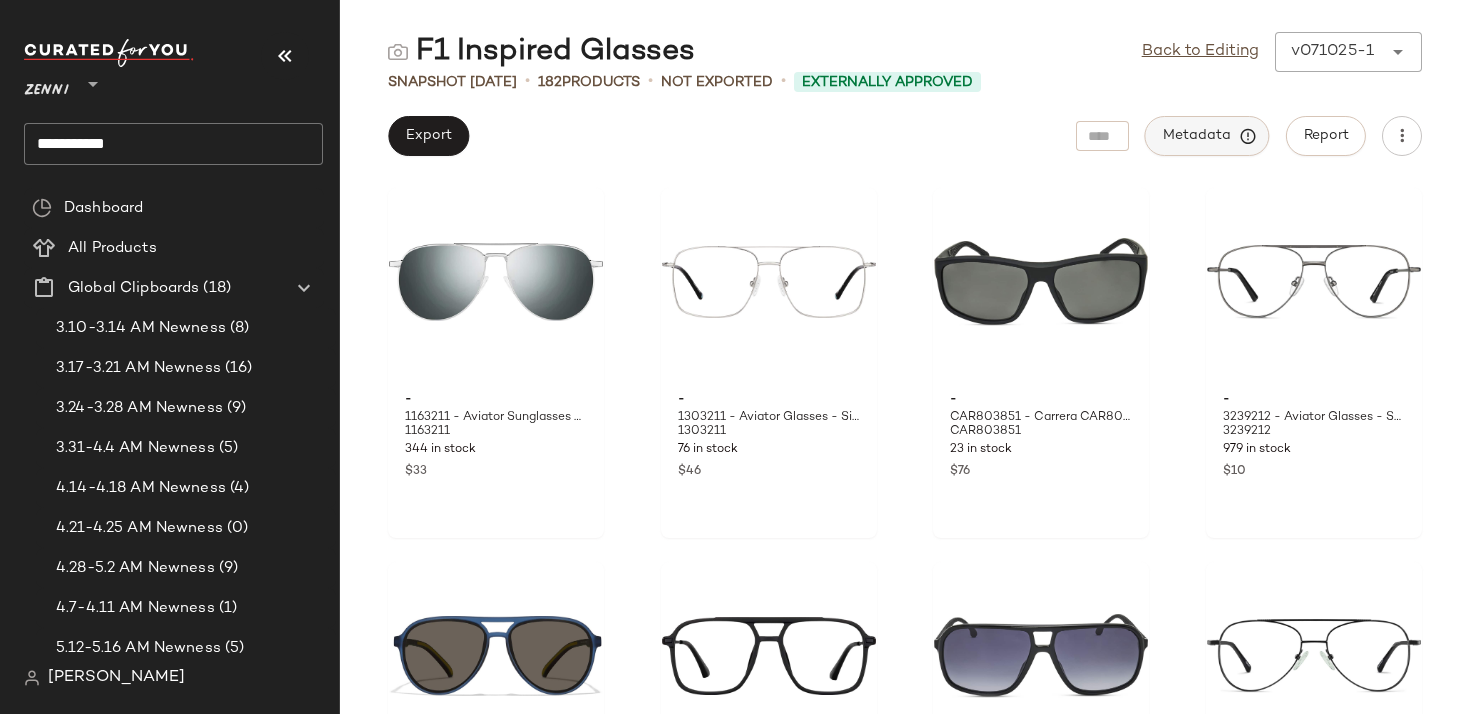 click on "Metadata" at bounding box center [1207, 136] 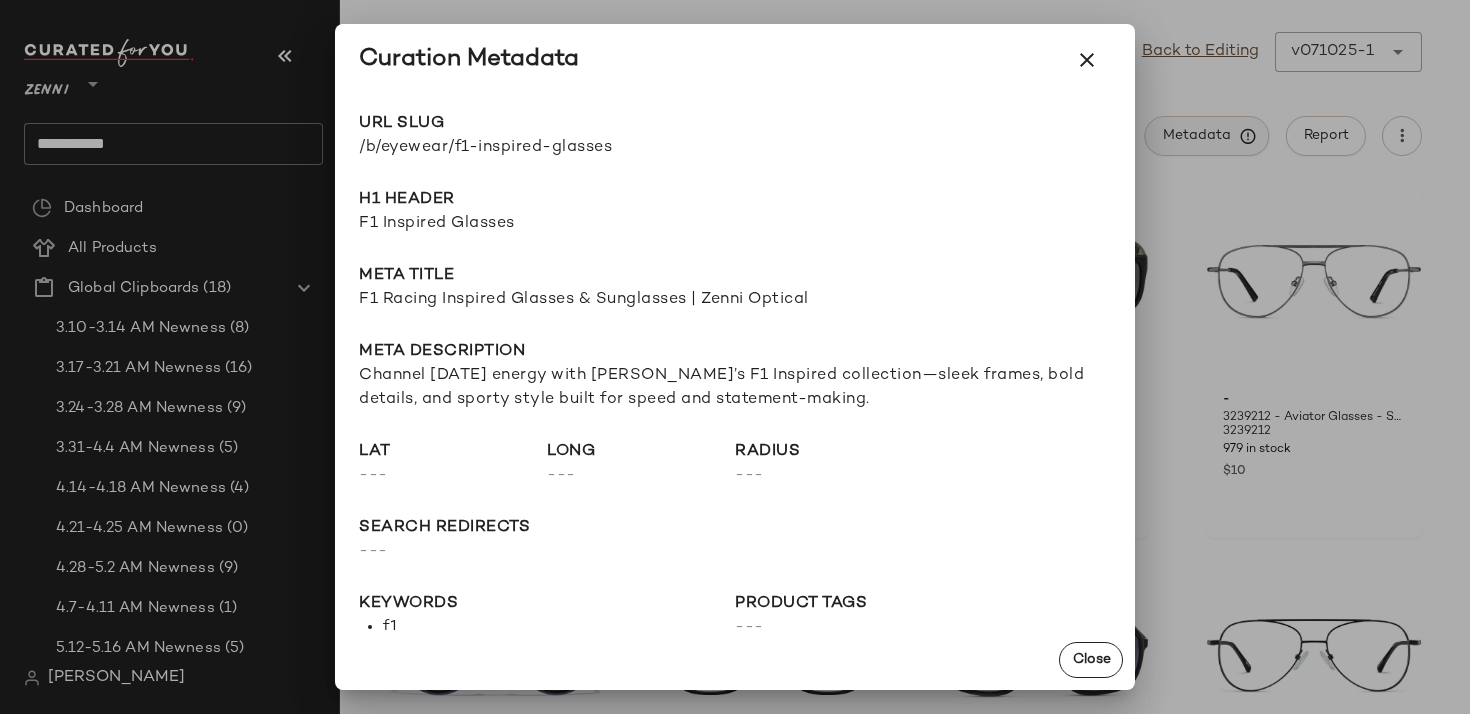 click at bounding box center [735, 357] 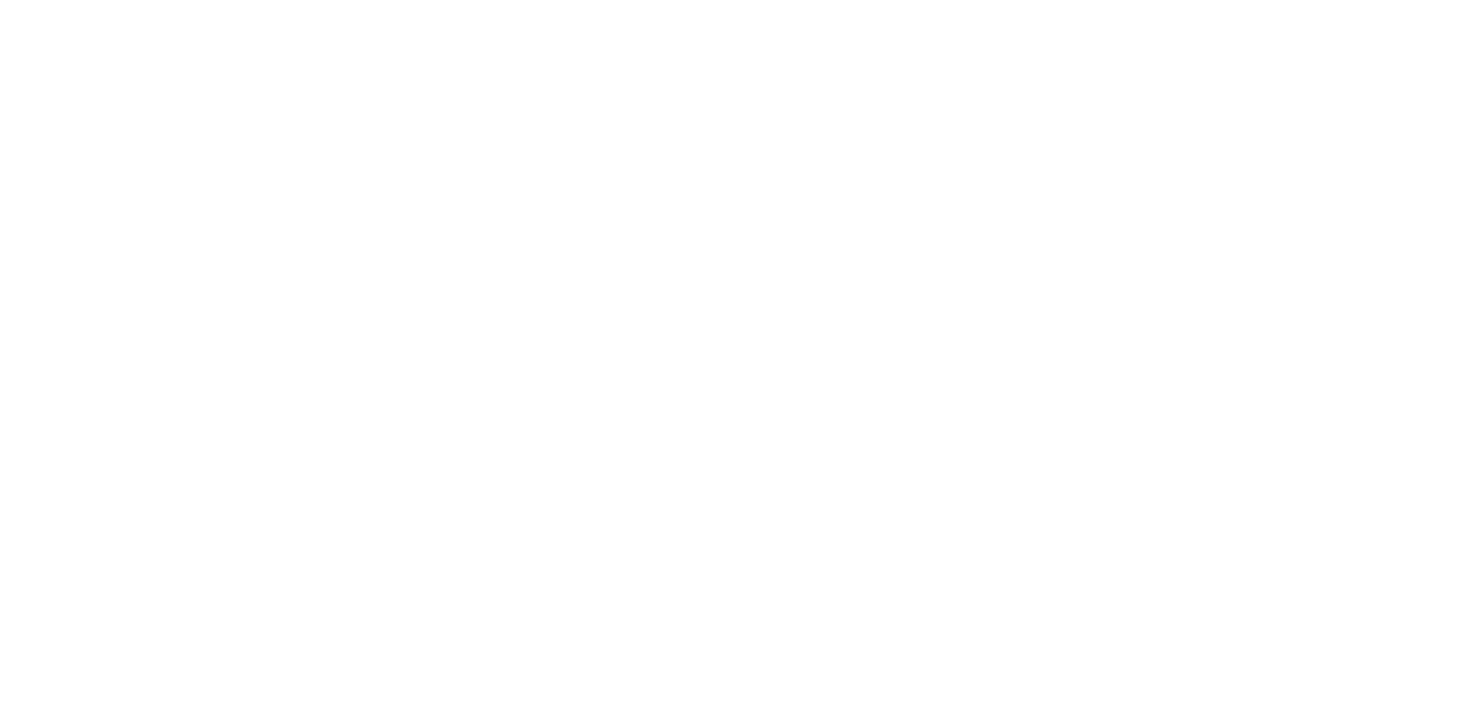 scroll, scrollTop: 0, scrollLeft: 0, axis: both 